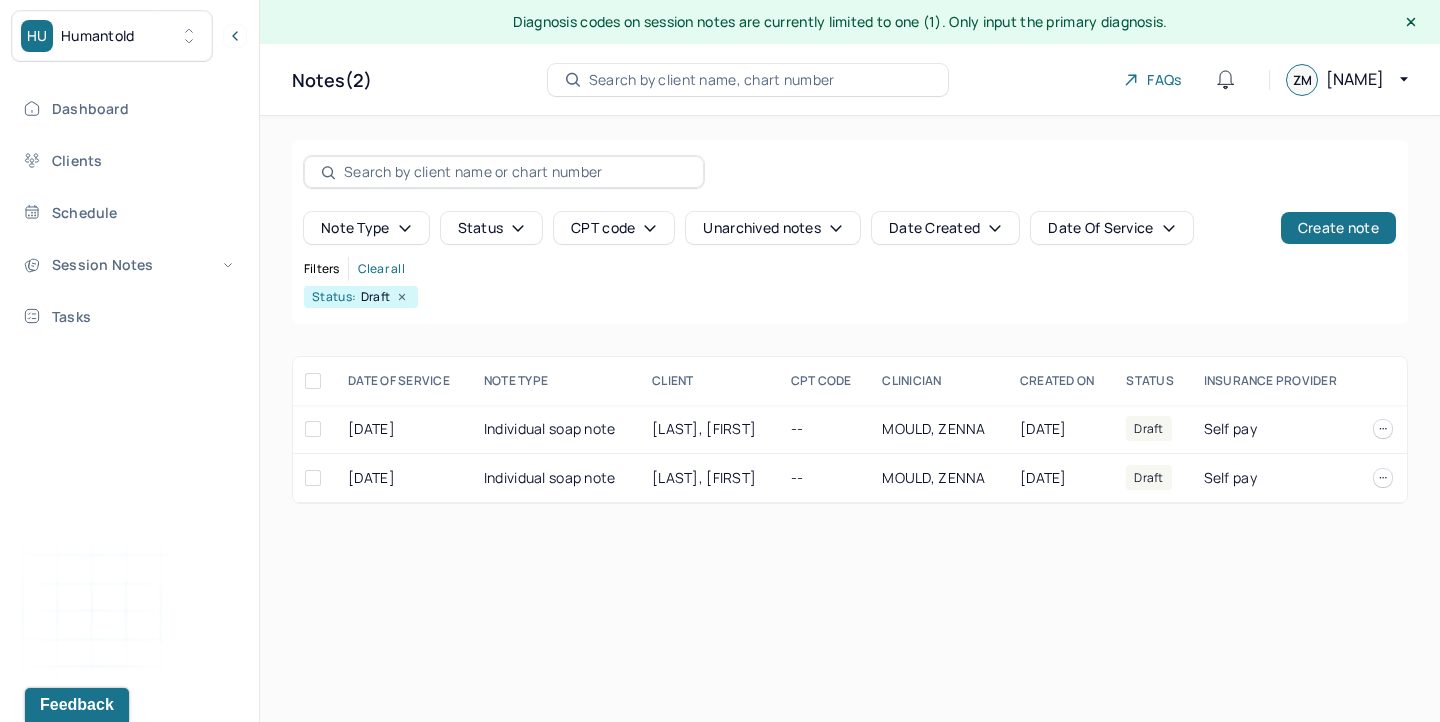scroll, scrollTop: 0, scrollLeft: 0, axis: both 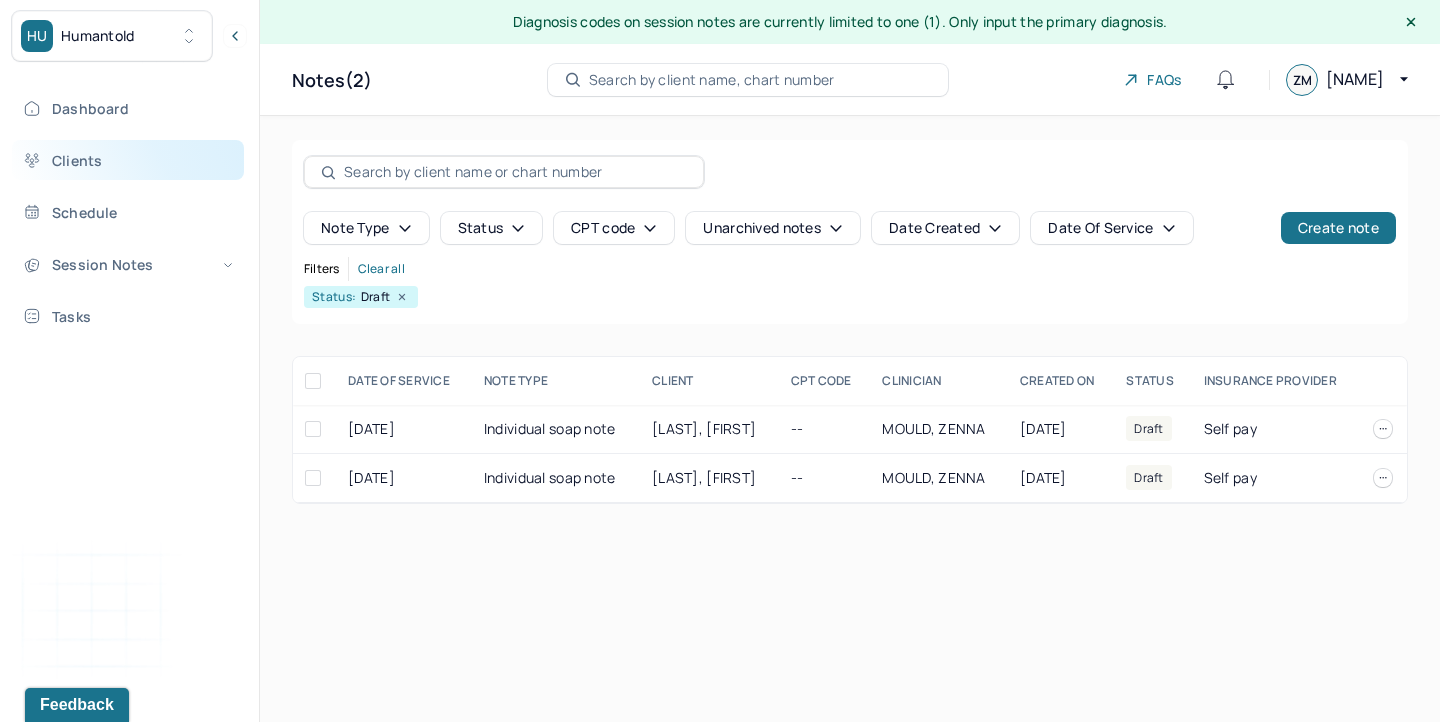 click on "Clients" at bounding box center (128, 160) 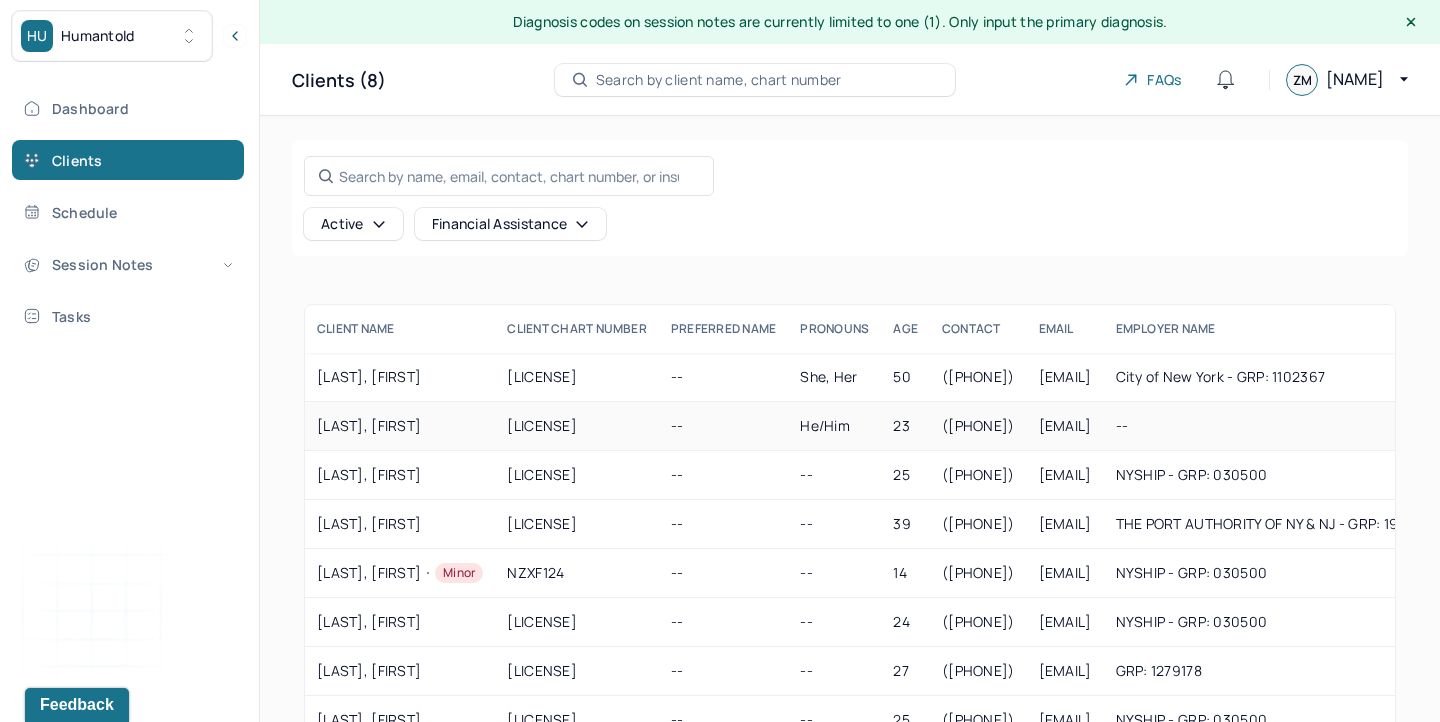 click on "[LAST], [FIRST]" at bounding box center [400, 426] 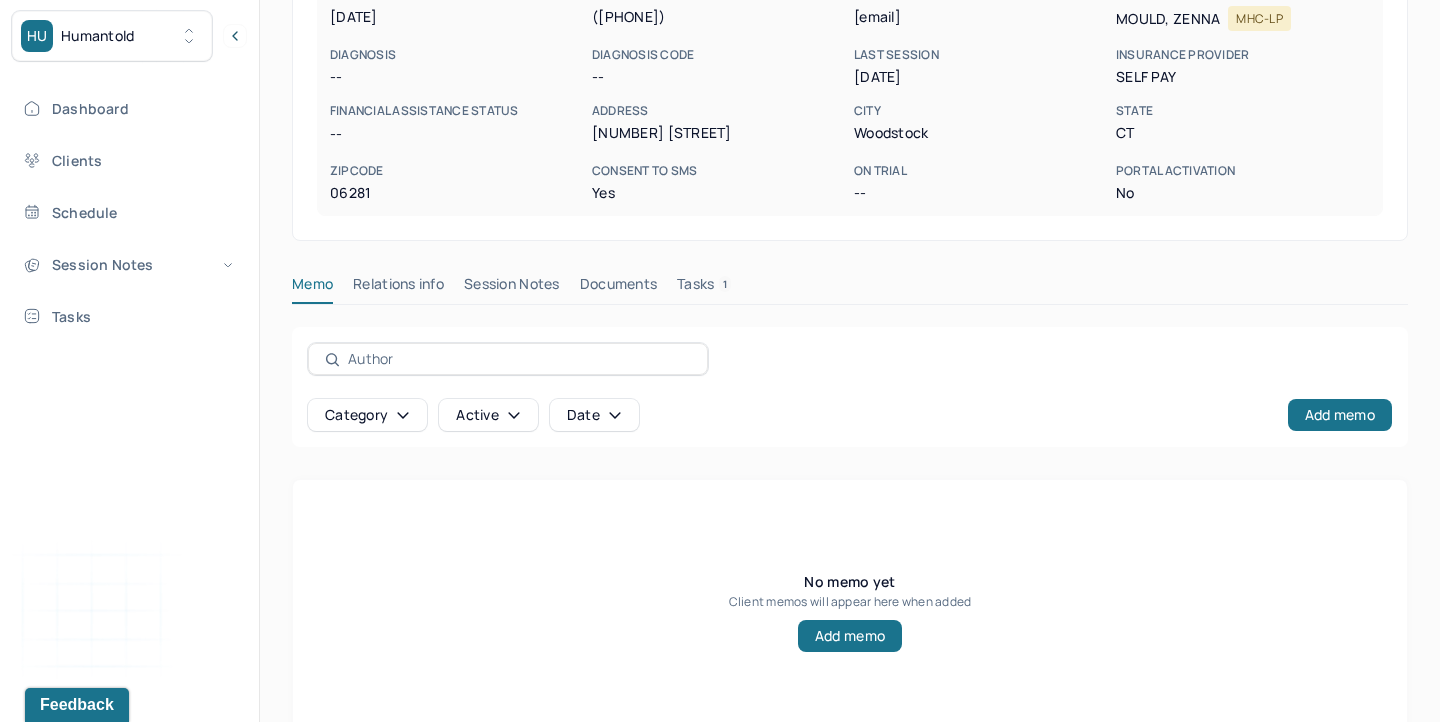 scroll, scrollTop: 361, scrollLeft: 0, axis: vertical 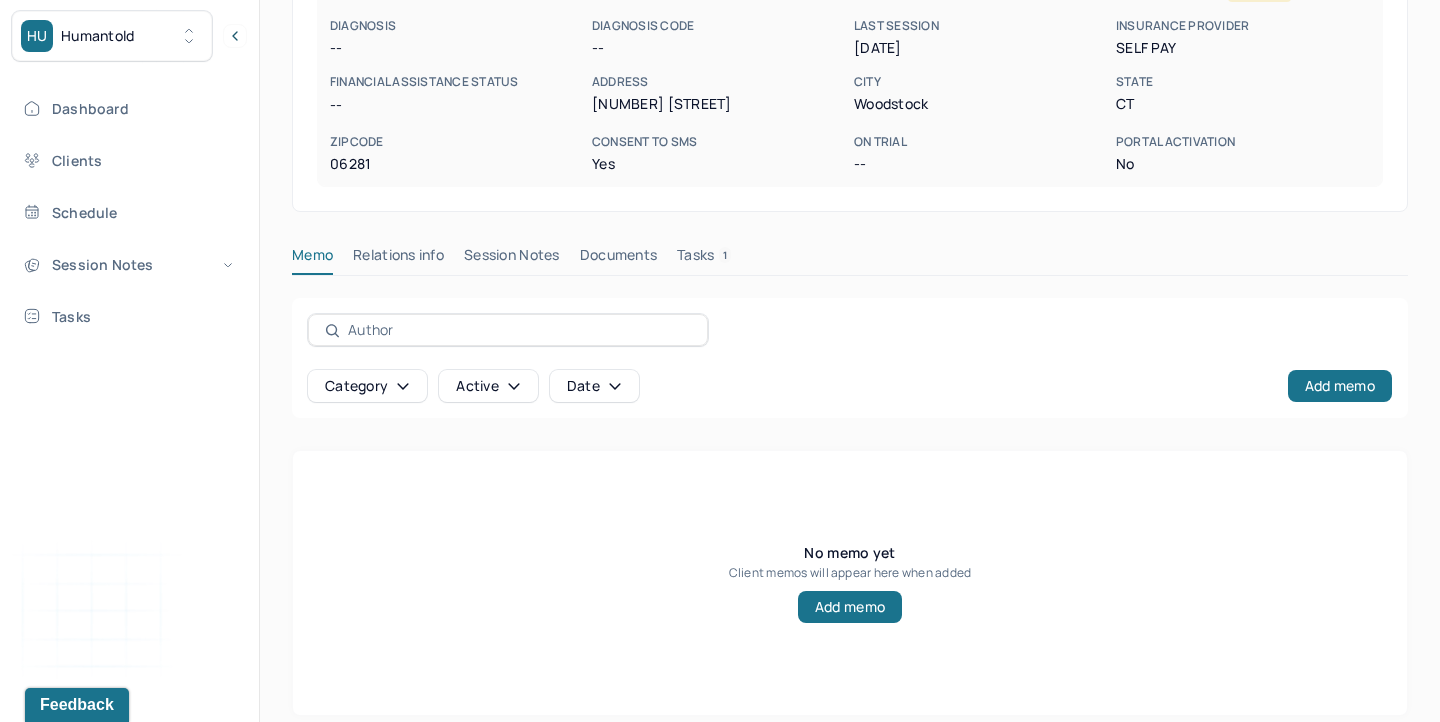 click on "Session Notes" at bounding box center (512, 259) 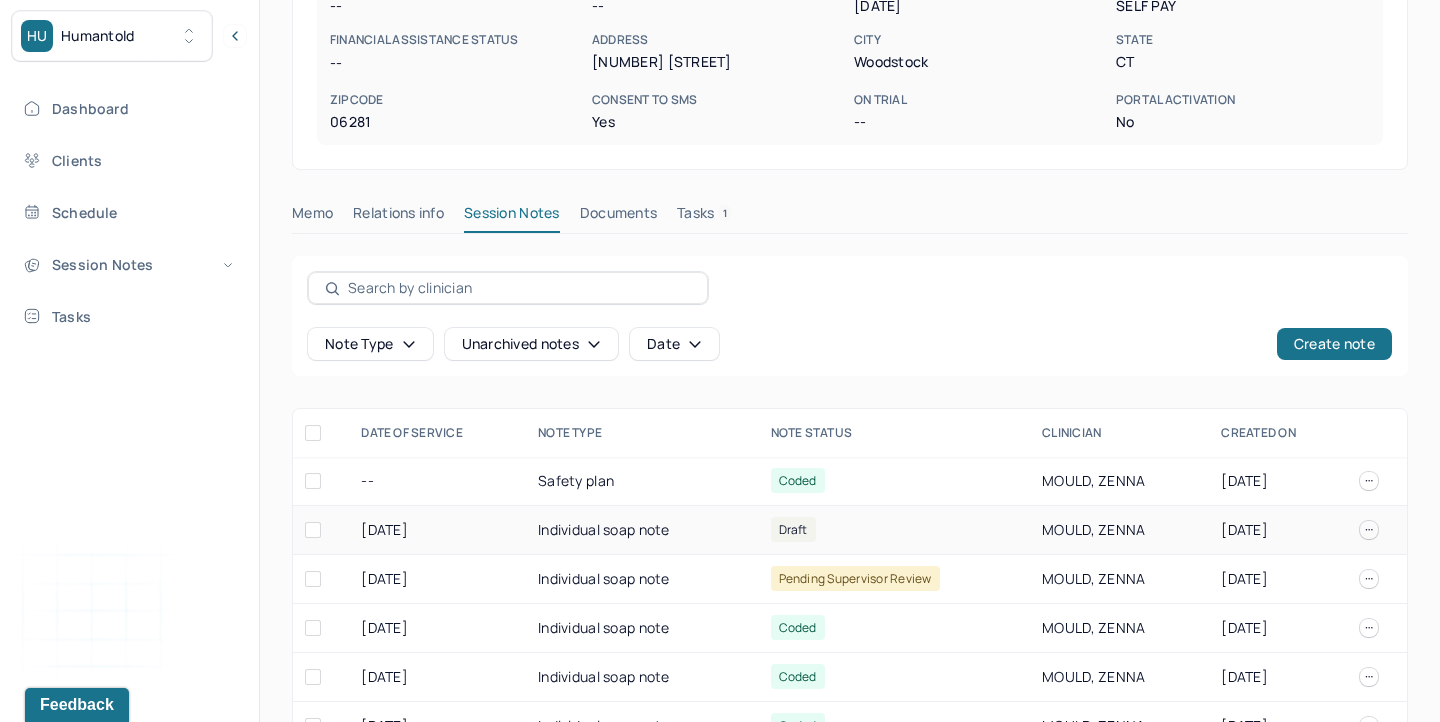 scroll, scrollTop: 429, scrollLeft: 0, axis: vertical 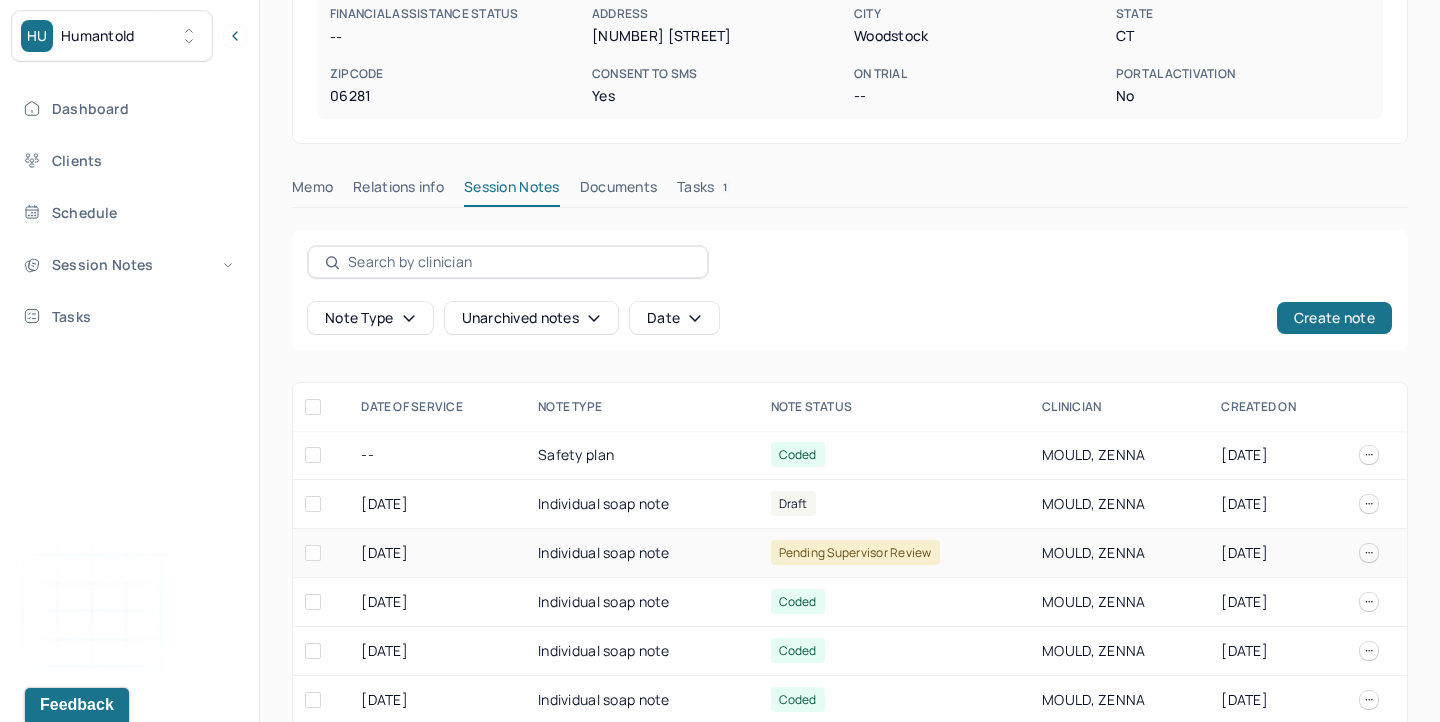 click on "[DATE]" at bounding box center (437, 553) 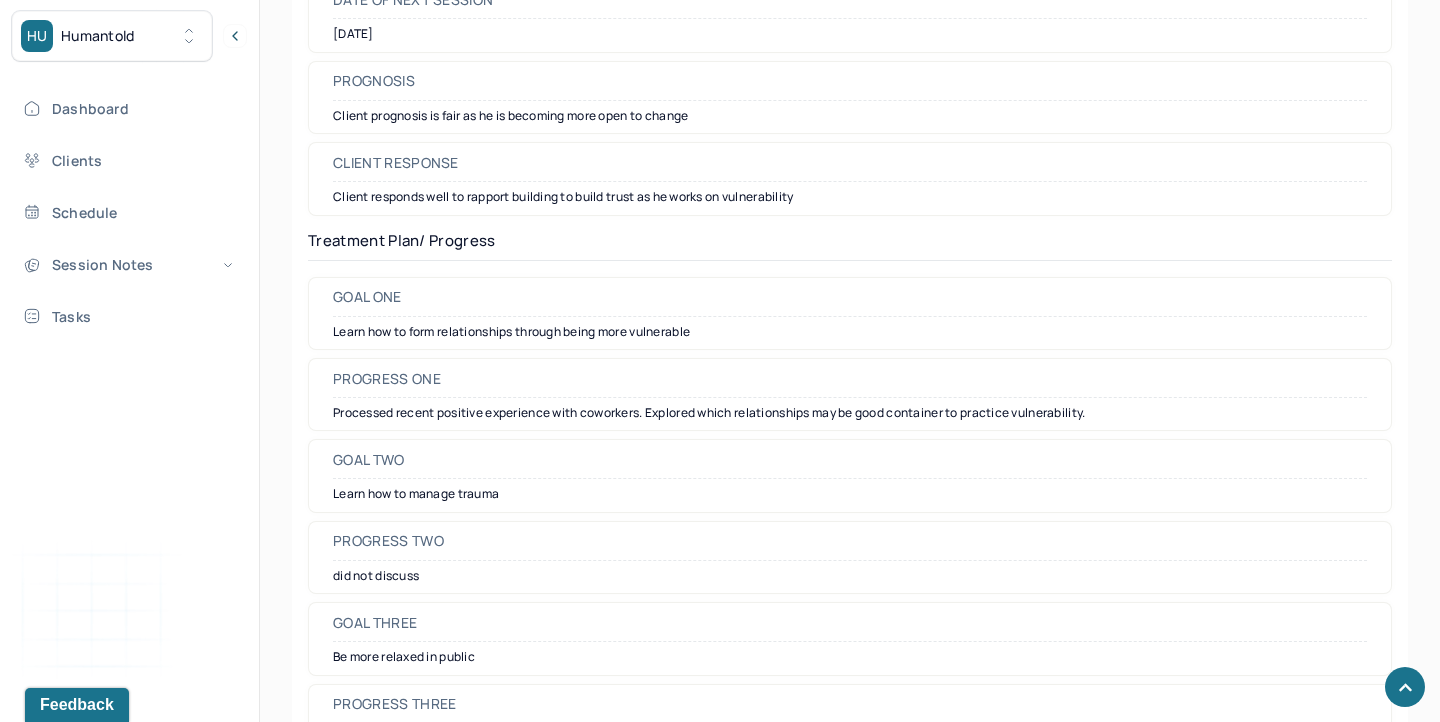 scroll, scrollTop: 2789, scrollLeft: 0, axis: vertical 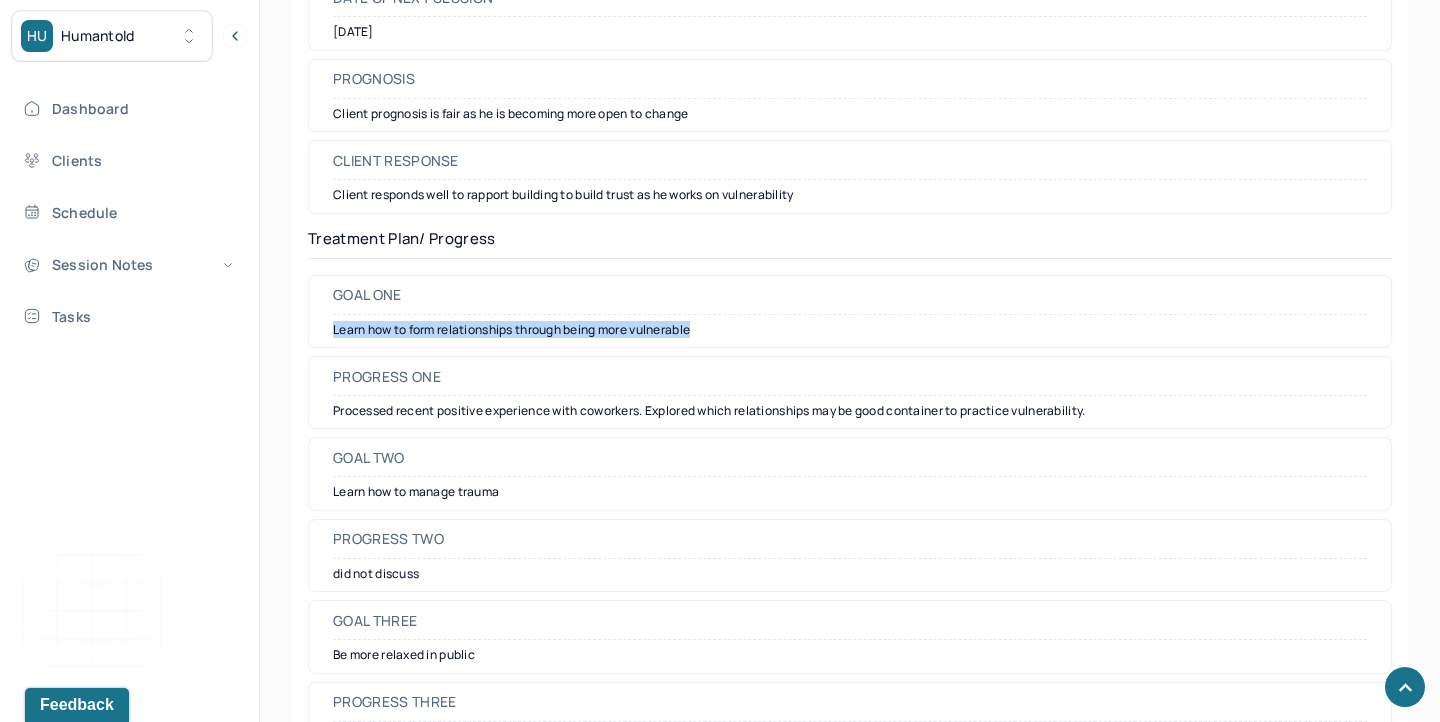 drag, startPoint x: 334, startPoint y: 330, endPoint x: 711, endPoint y: 332, distance: 377.0053 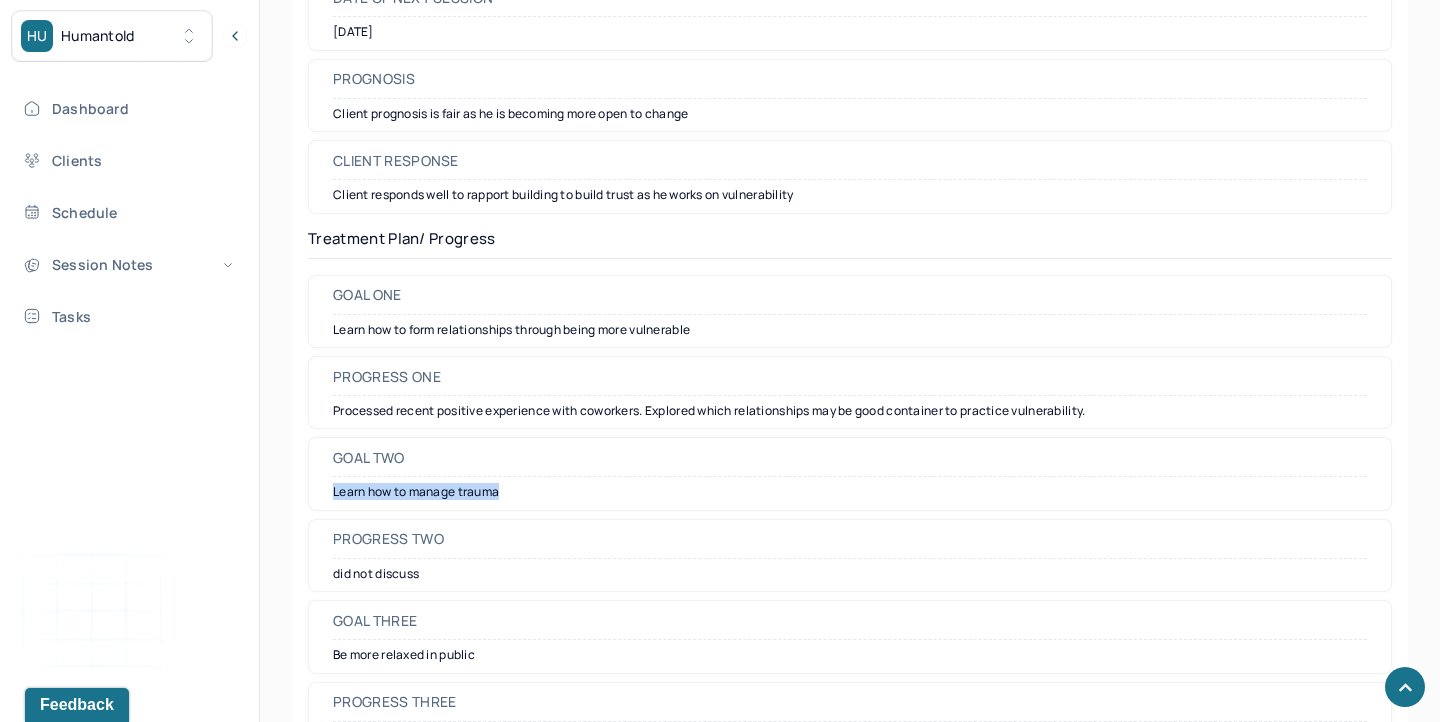 drag, startPoint x: 335, startPoint y: 494, endPoint x: 465, endPoint y: 513, distance: 131.38112 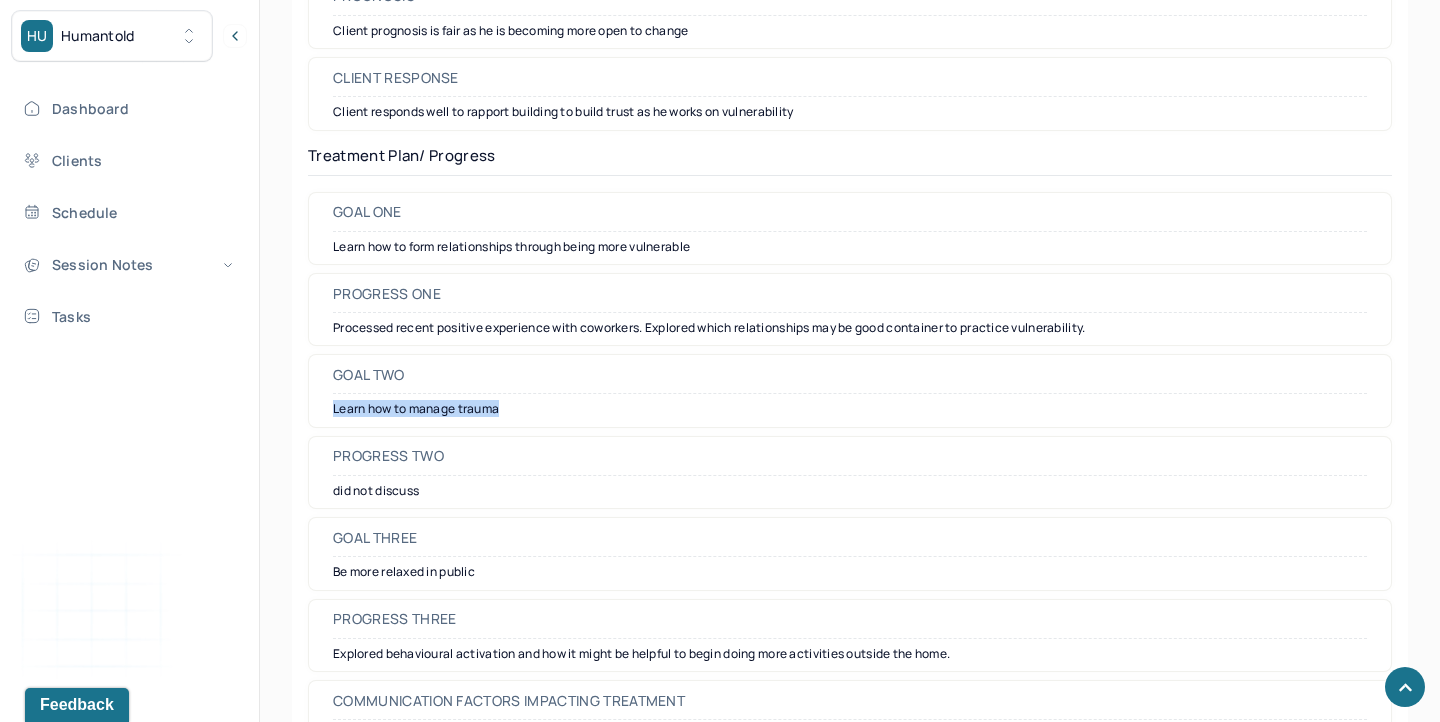 scroll, scrollTop: 2878, scrollLeft: 0, axis: vertical 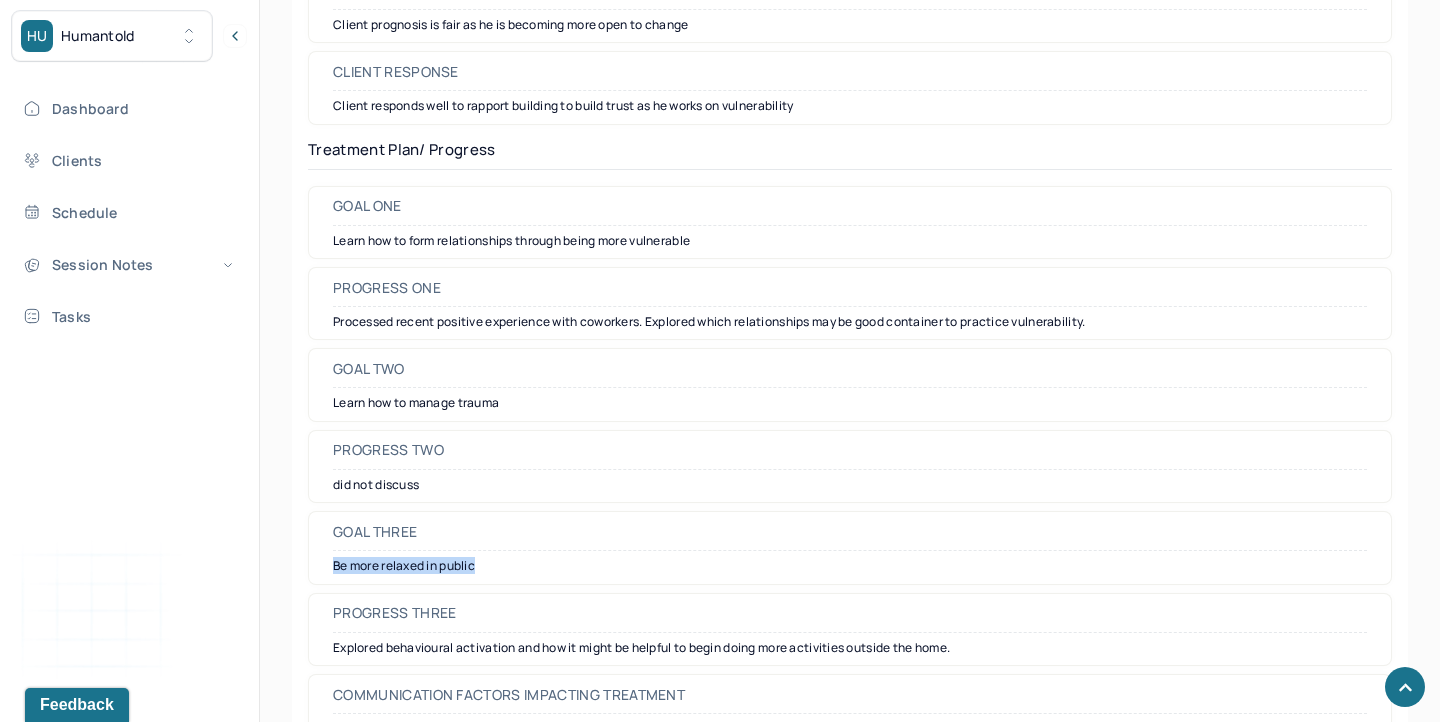 drag, startPoint x: 479, startPoint y: 570, endPoint x: 333, endPoint y: 567, distance: 146.03082 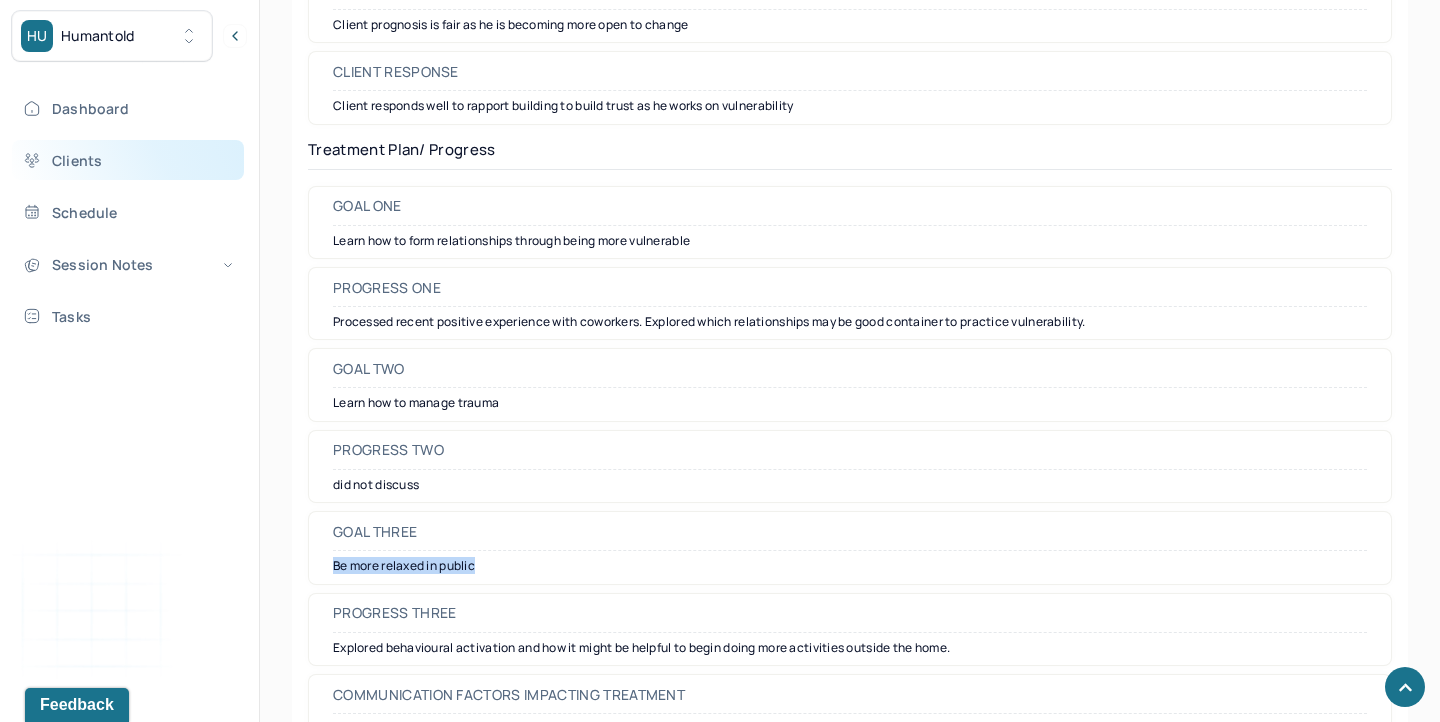 click on "Clients" at bounding box center [128, 160] 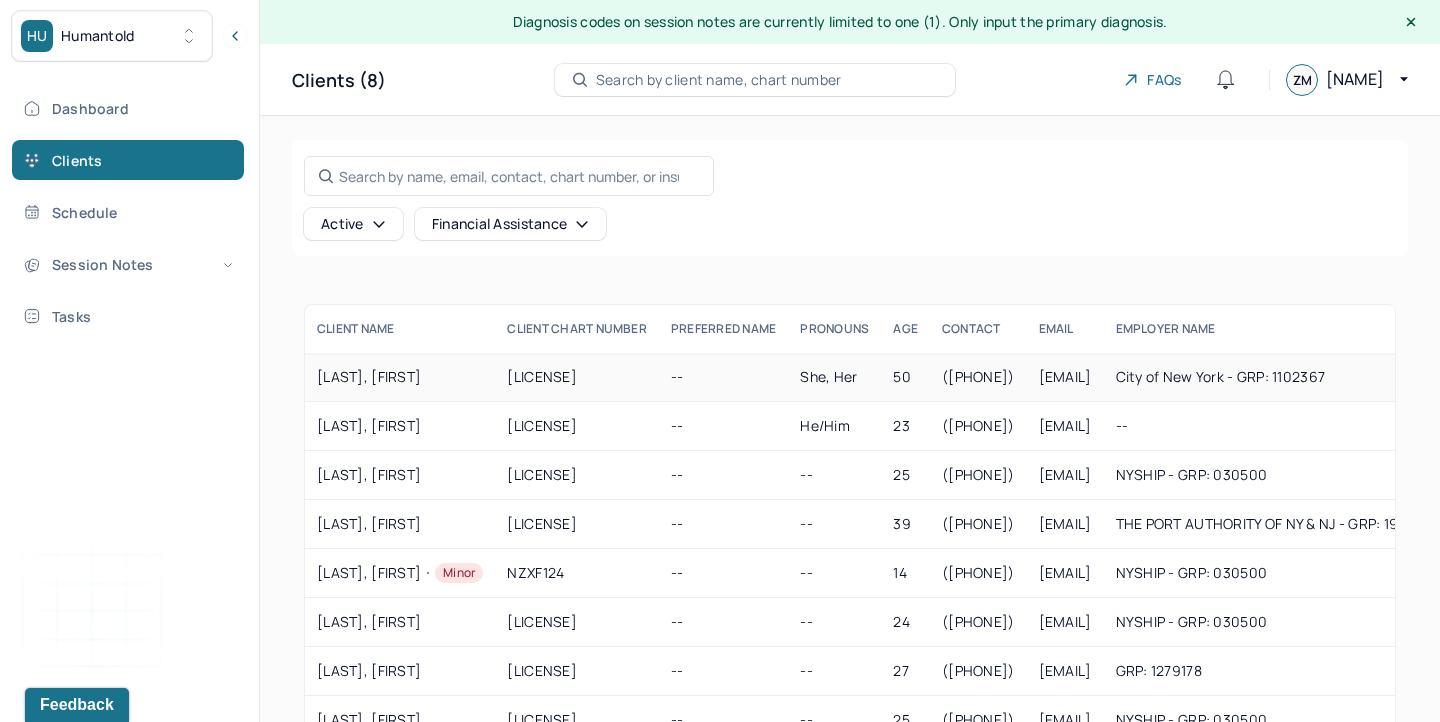 click on "[LAST], [FIRST]" at bounding box center [400, 377] 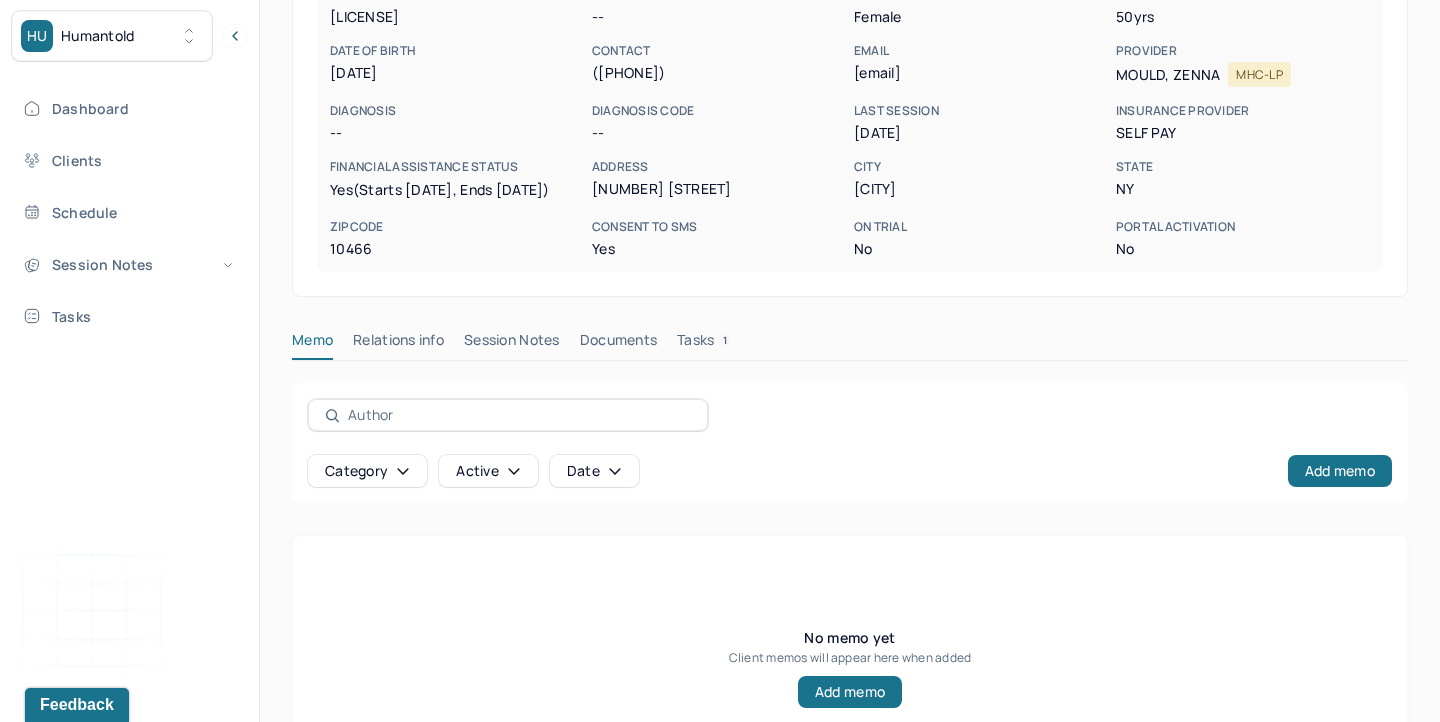 scroll, scrollTop: 403, scrollLeft: 0, axis: vertical 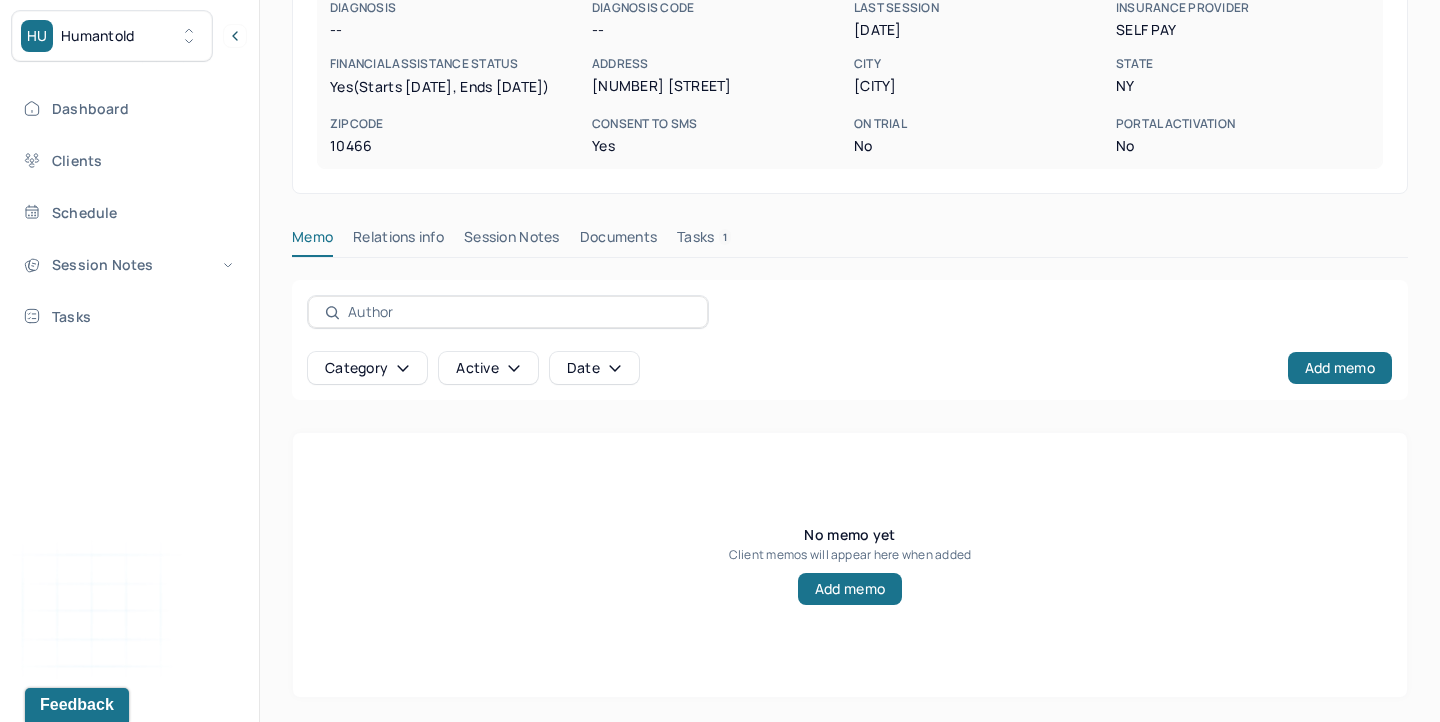 click on "Session Notes" at bounding box center [512, 241] 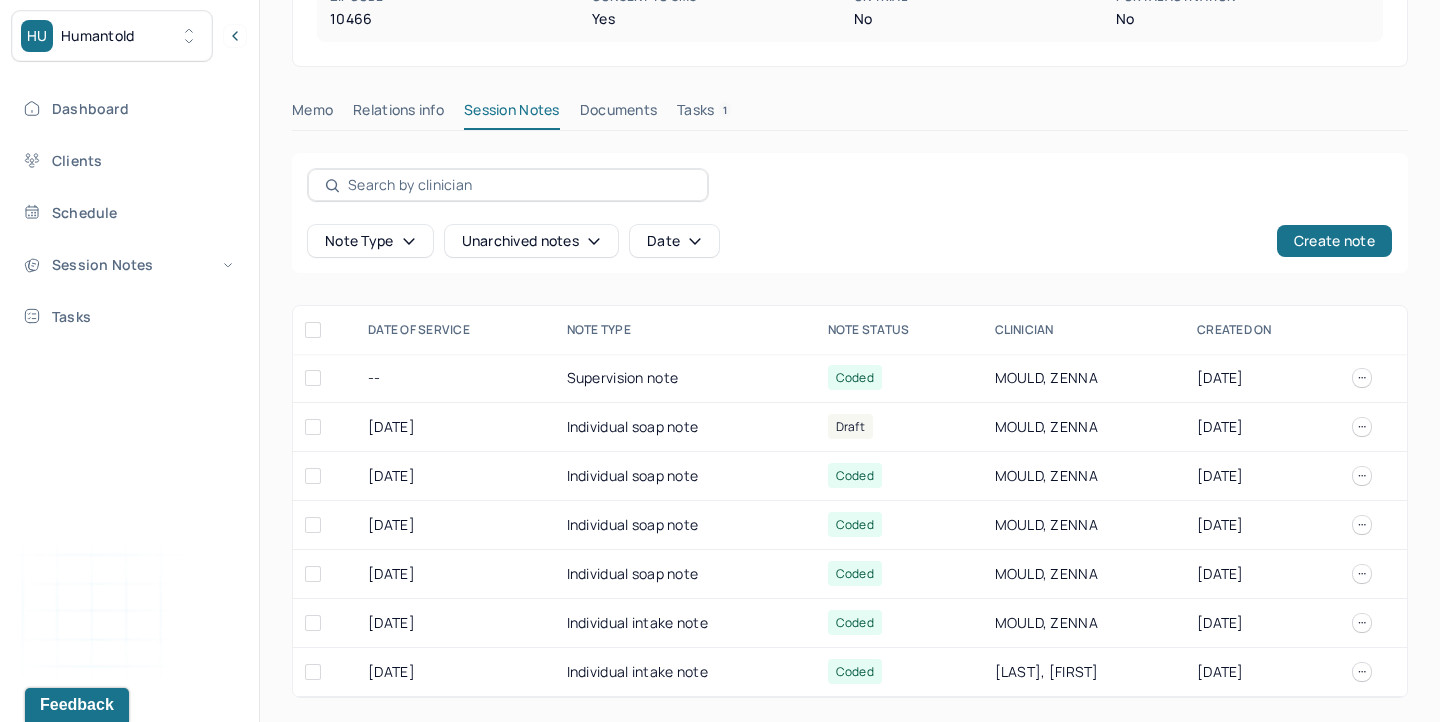 scroll, scrollTop: 530, scrollLeft: 0, axis: vertical 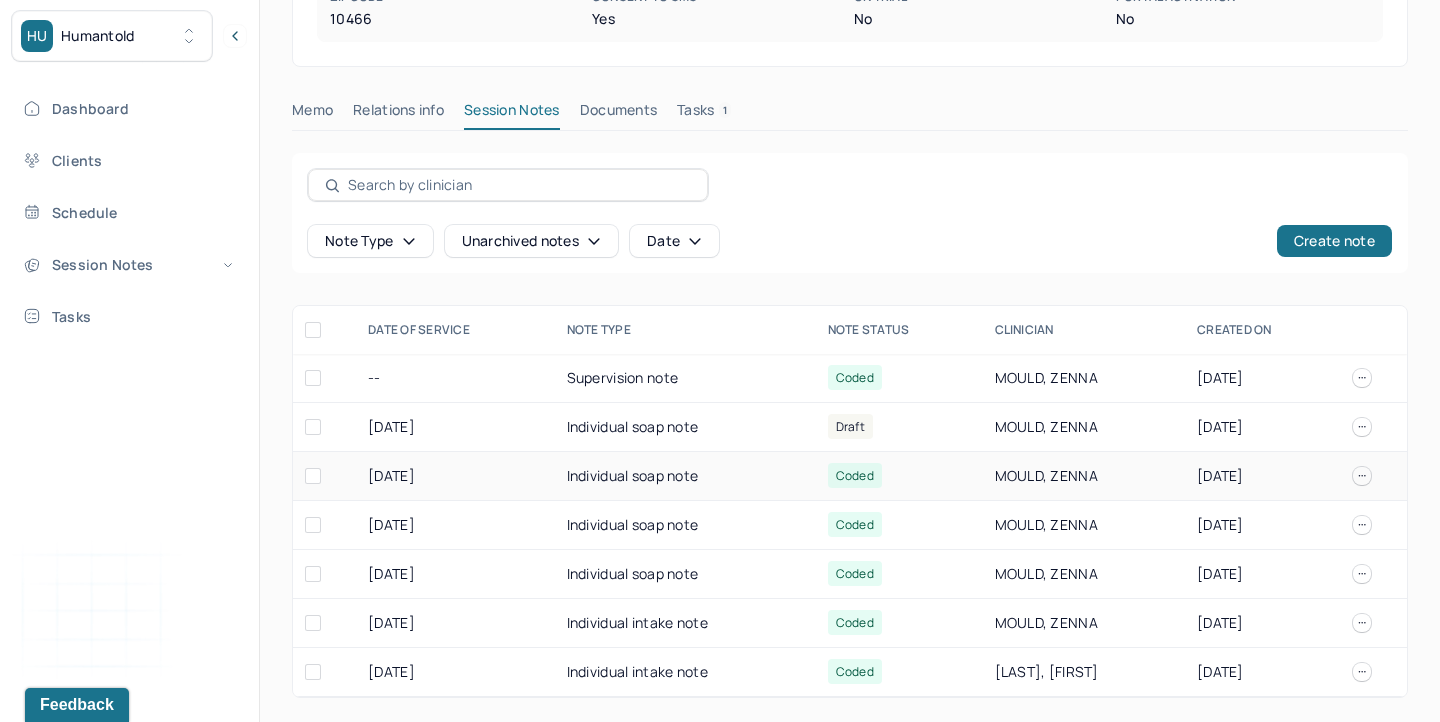 click on "Individual soap note" at bounding box center (685, 476) 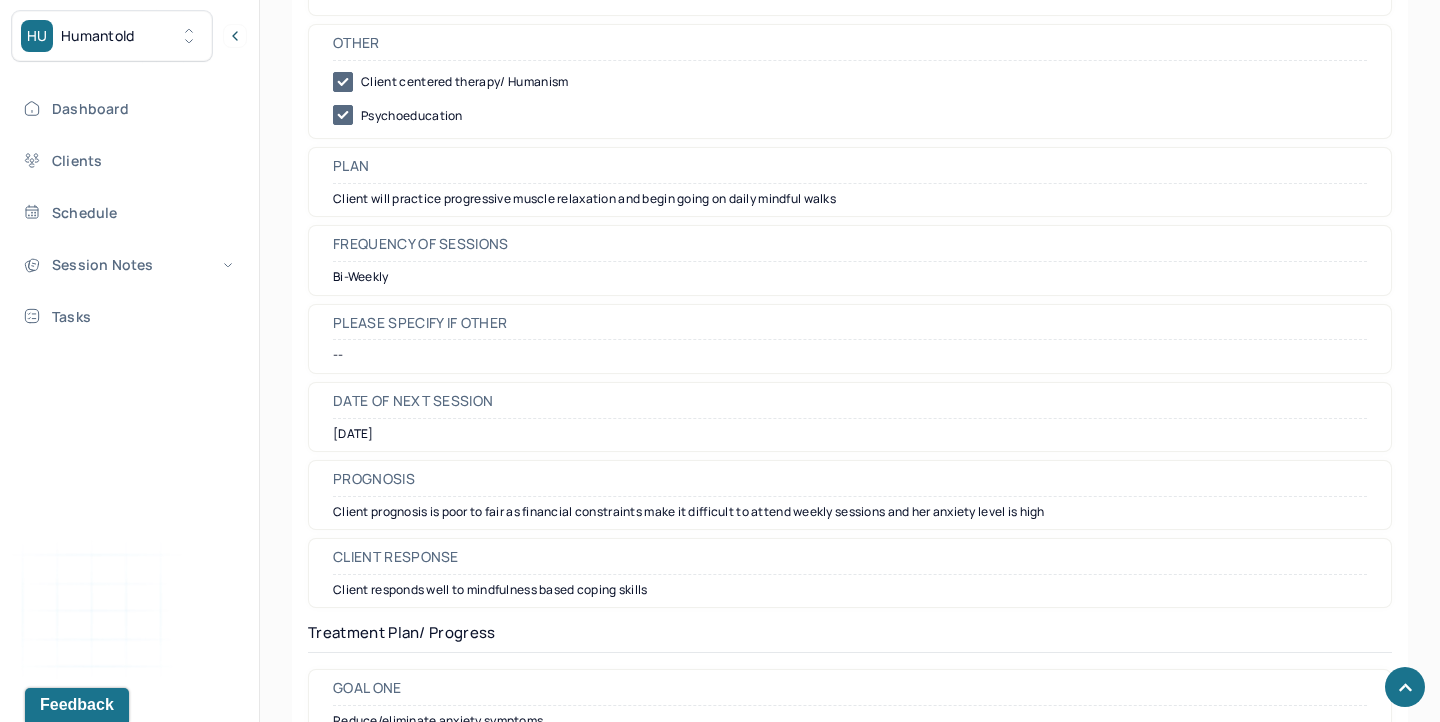scroll, scrollTop: 2420, scrollLeft: 0, axis: vertical 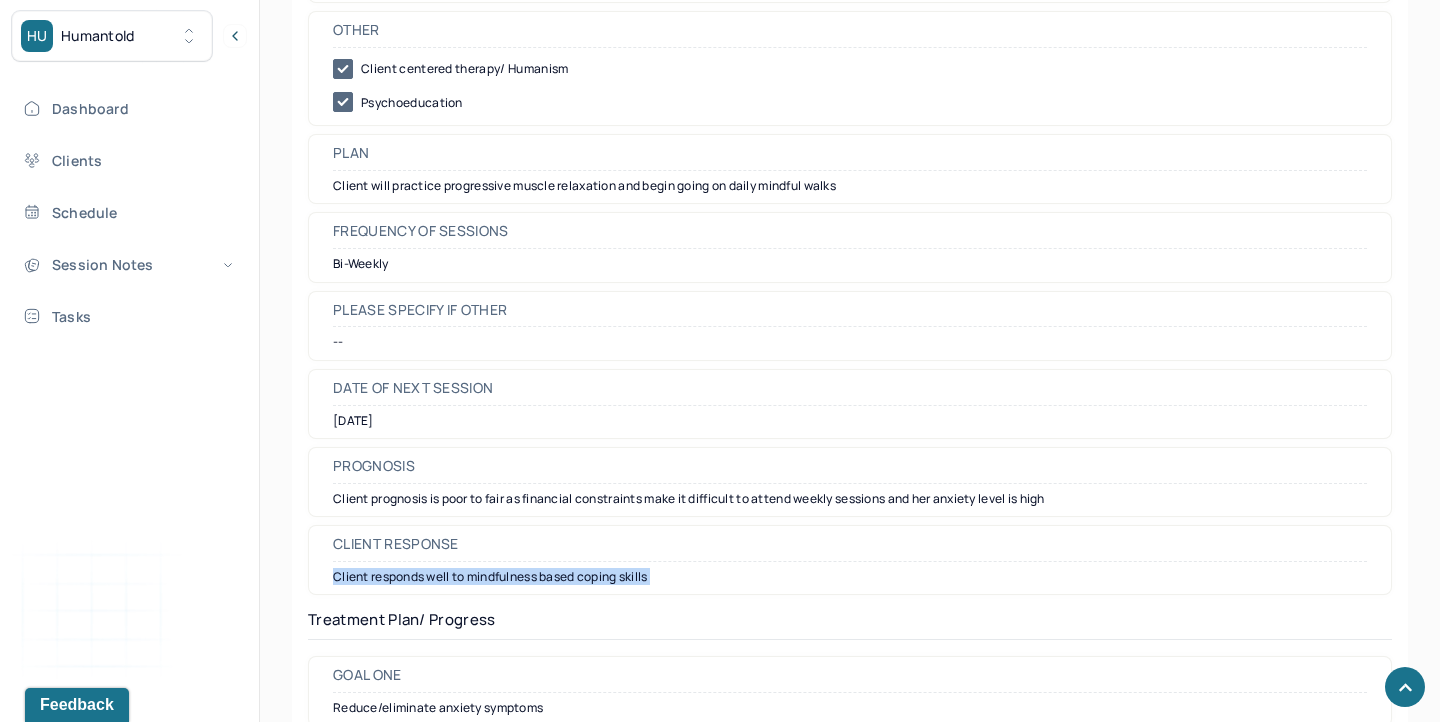 drag, startPoint x: 335, startPoint y: 595, endPoint x: 661, endPoint y: 627, distance: 327.56677 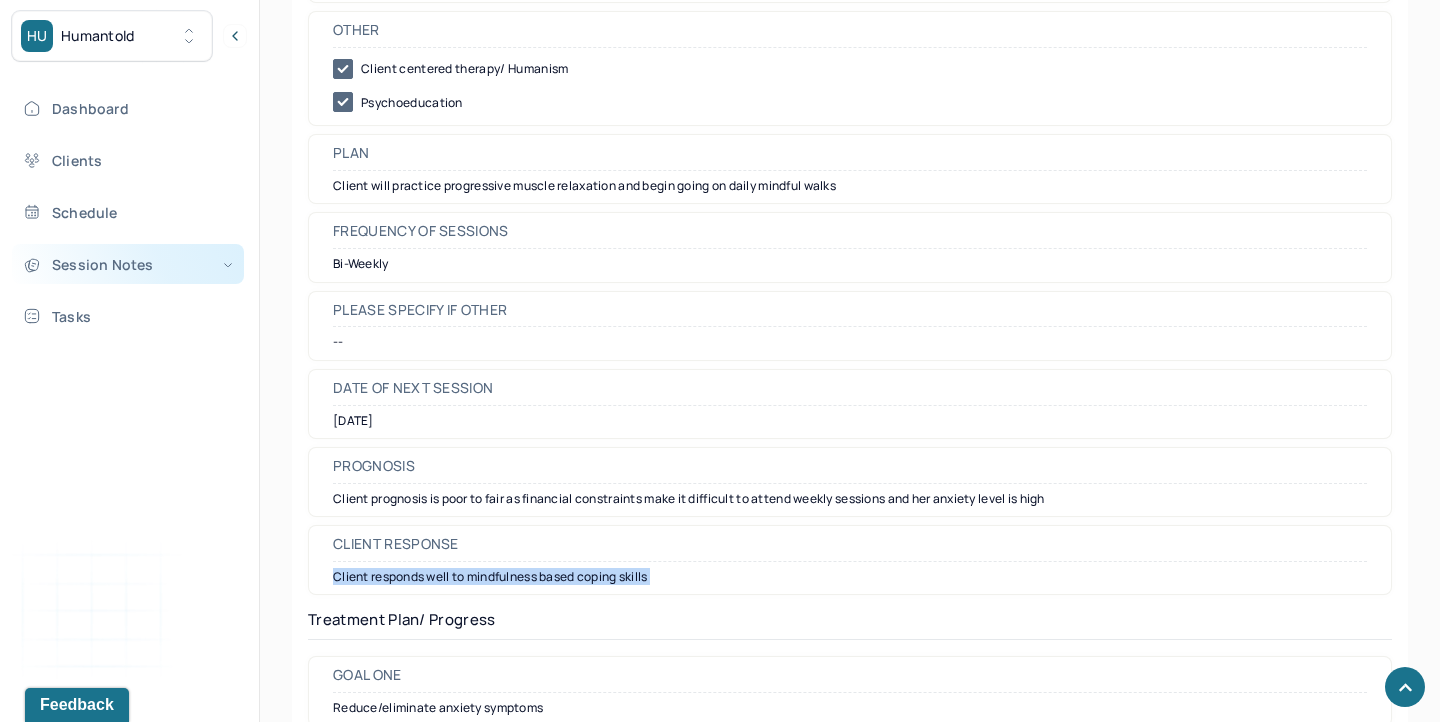 click on "Session Notes" at bounding box center [128, 264] 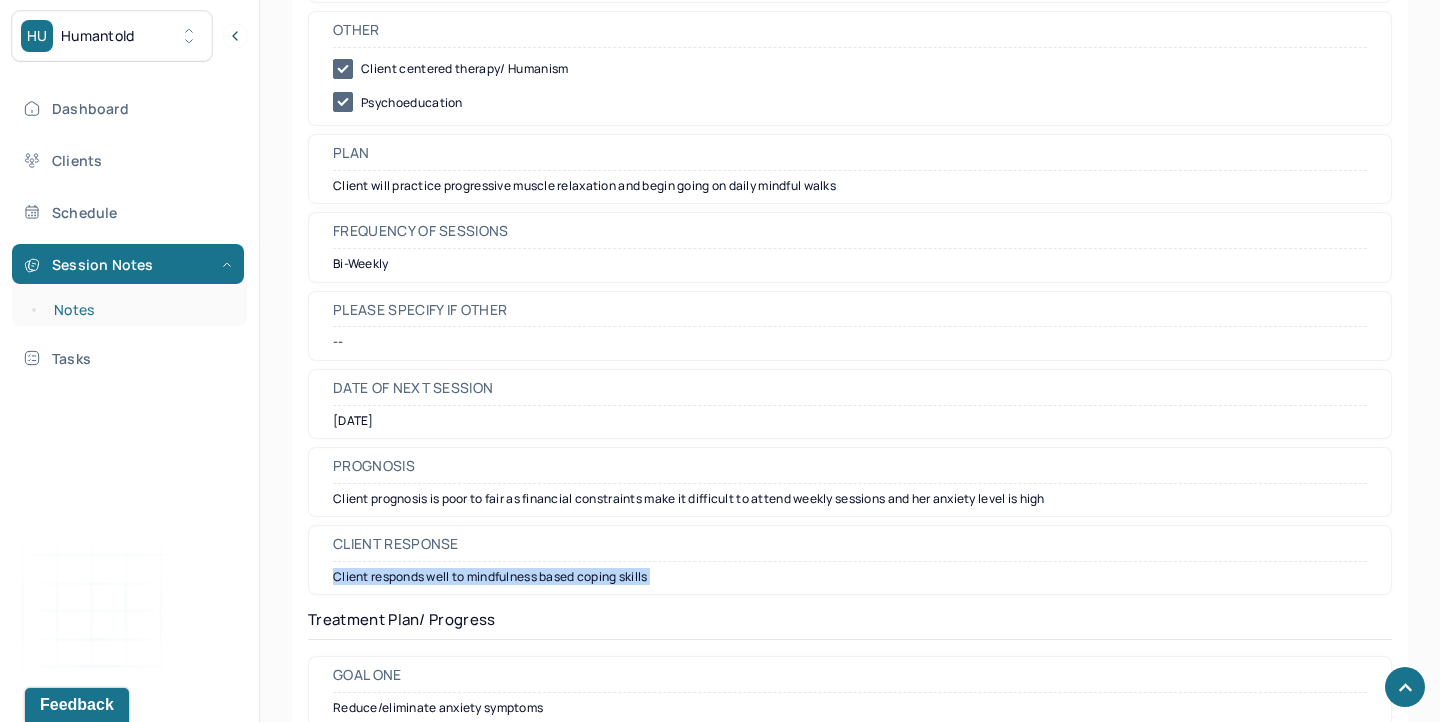 click on "Notes" at bounding box center [139, 310] 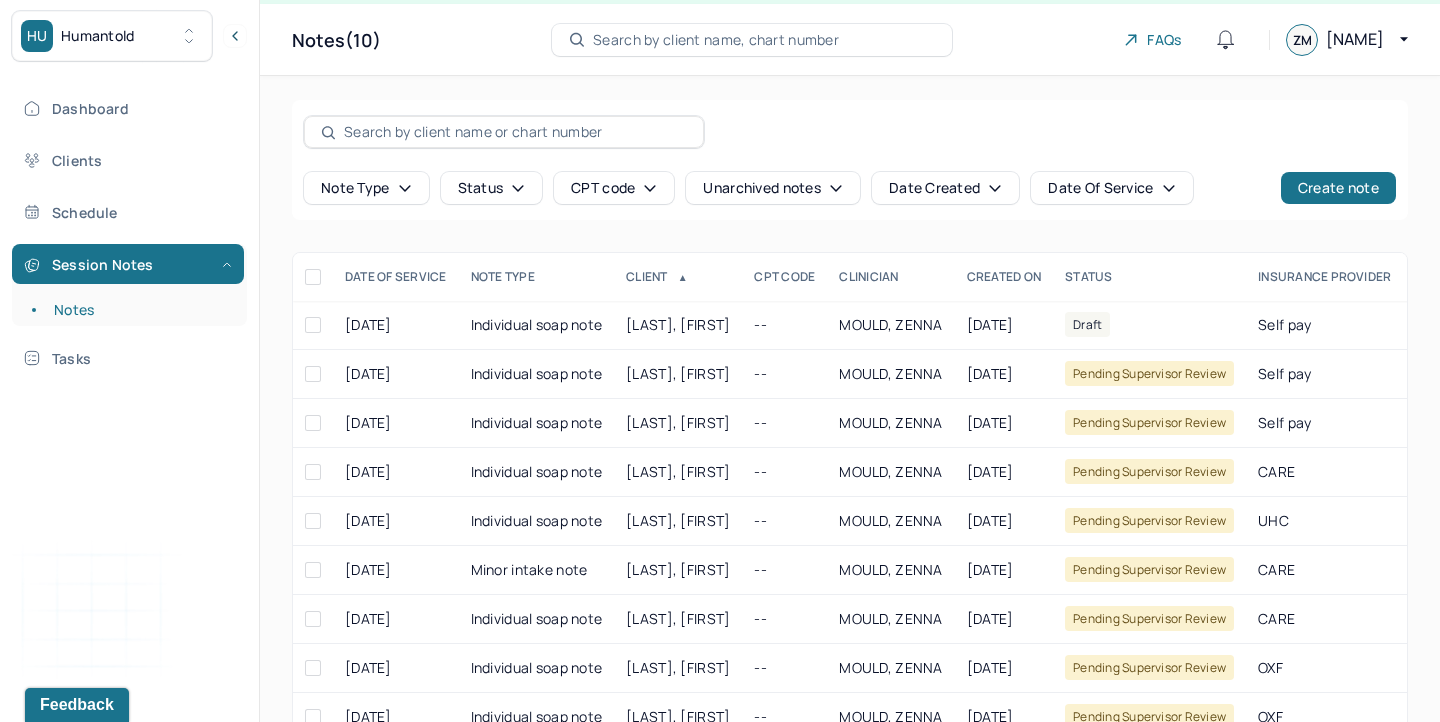 scroll, scrollTop: 79, scrollLeft: 0, axis: vertical 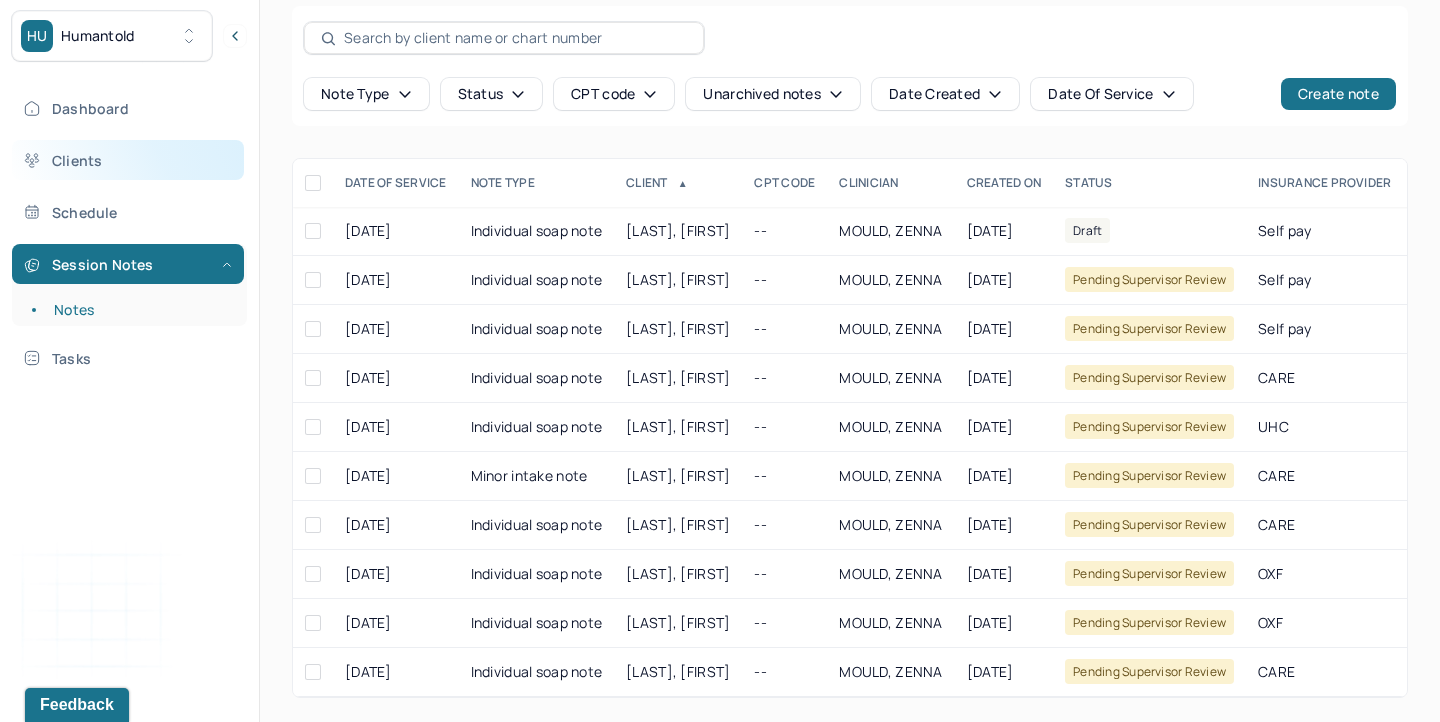 click on "Clients" at bounding box center (128, 160) 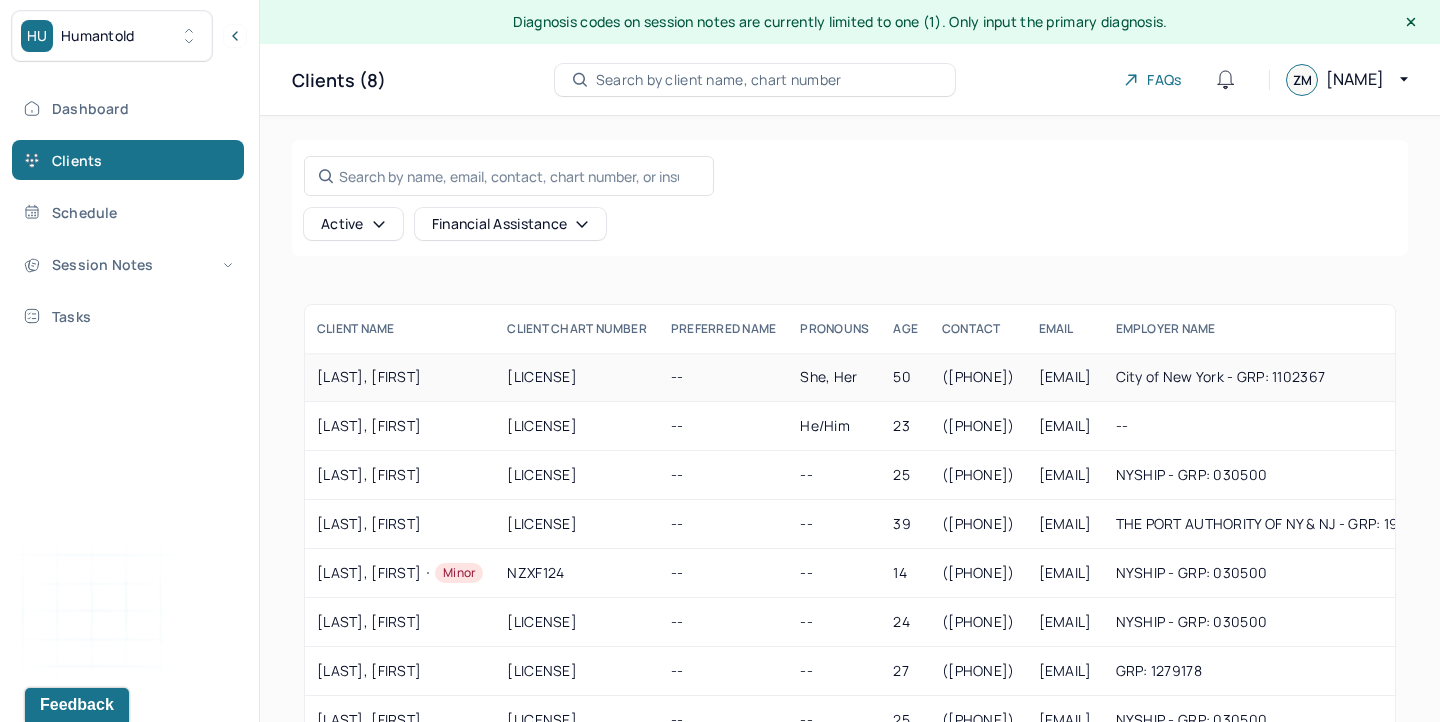click on "[LAST], [FIRST]" at bounding box center [400, 377] 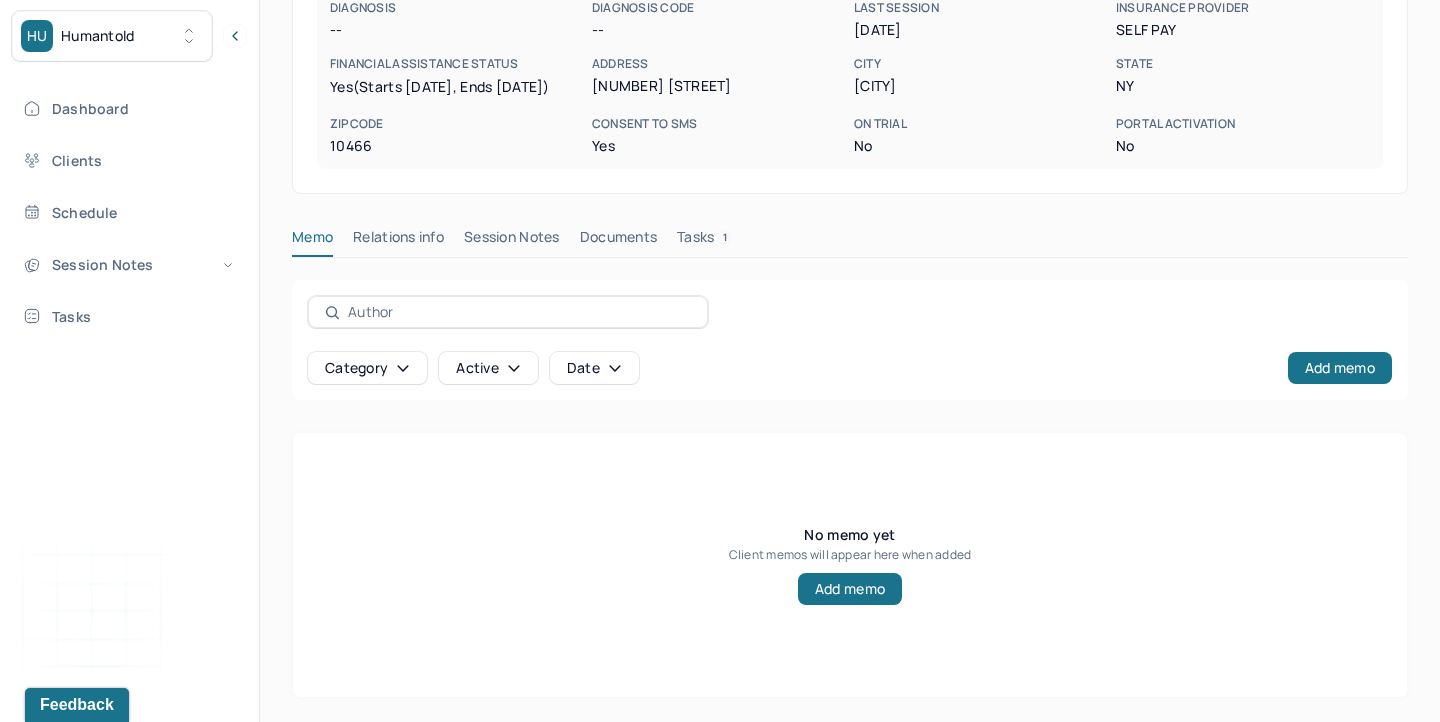 scroll, scrollTop: 403, scrollLeft: 0, axis: vertical 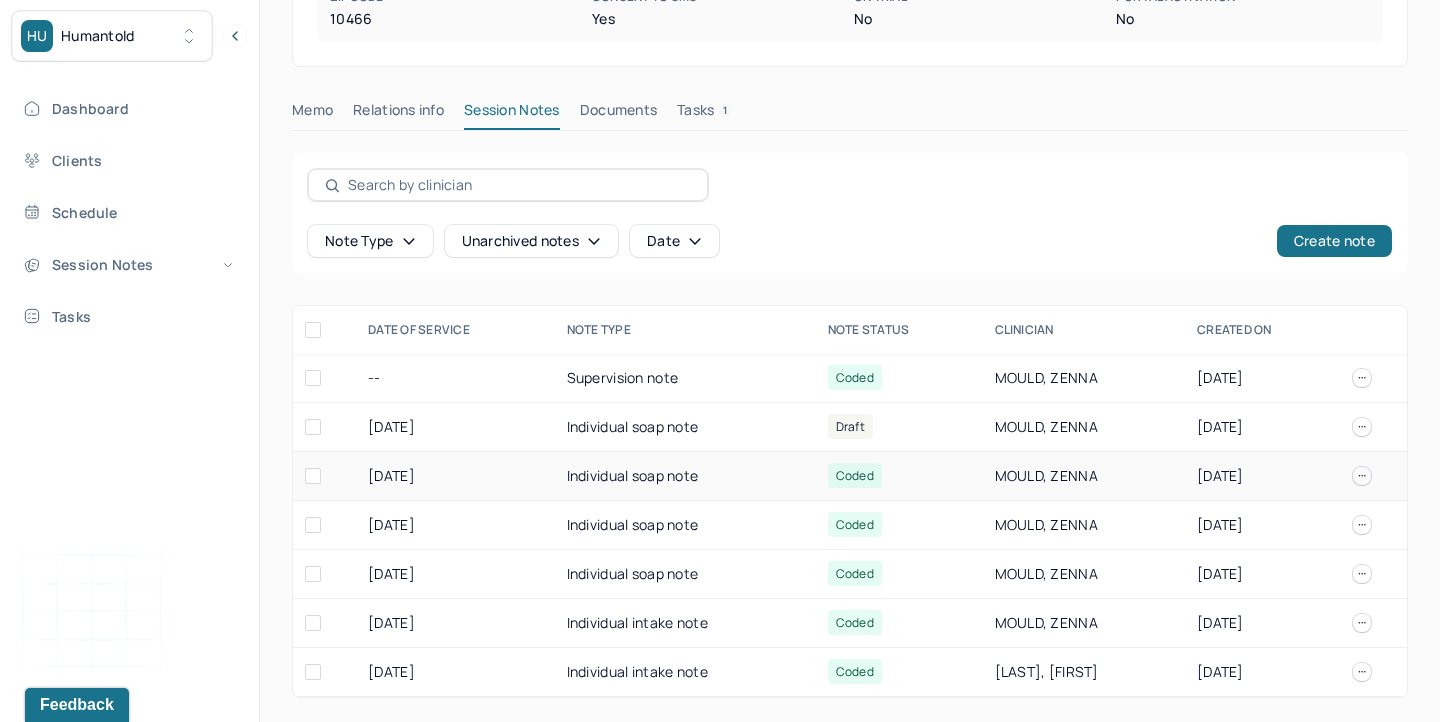 click on "Individual soap note" at bounding box center [685, 476] 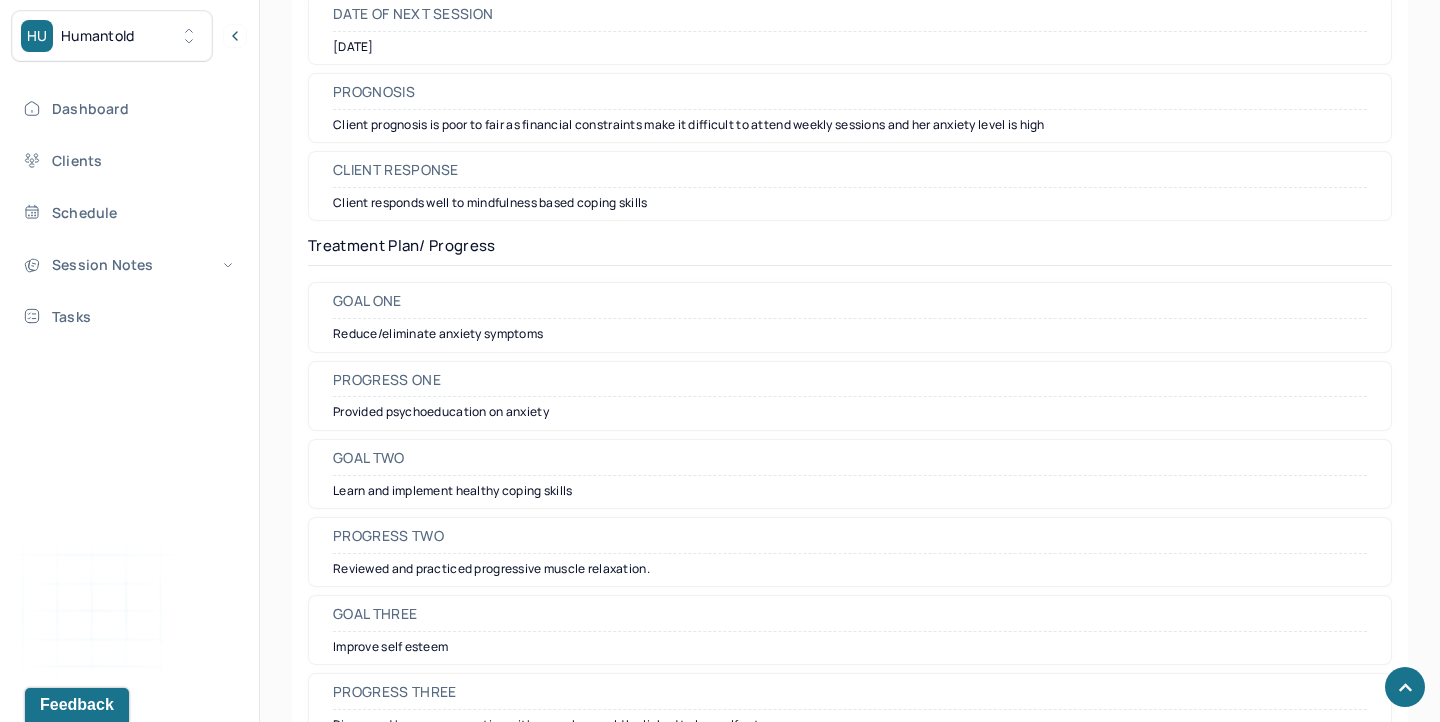 scroll, scrollTop: 2810, scrollLeft: 0, axis: vertical 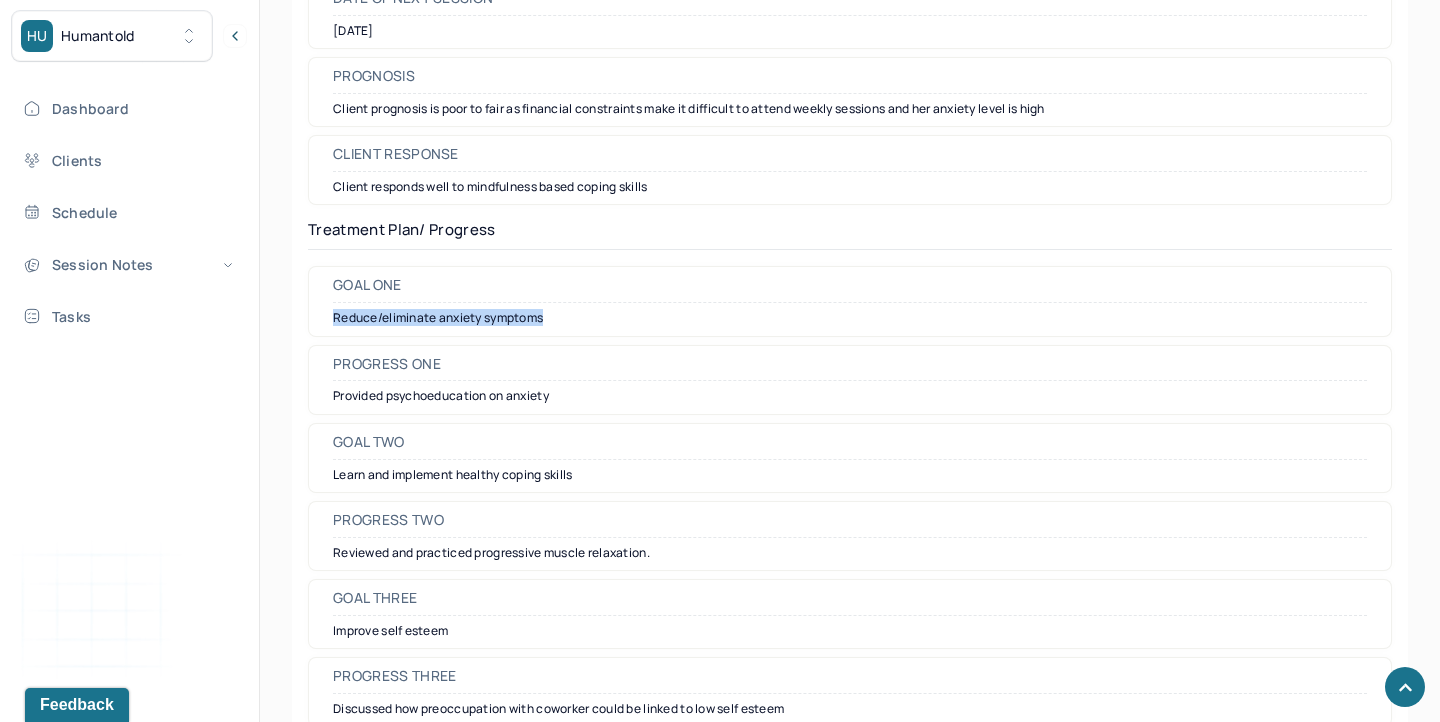 drag, startPoint x: 547, startPoint y: 336, endPoint x: 336, endPoint y: 330, distance: 211.0853 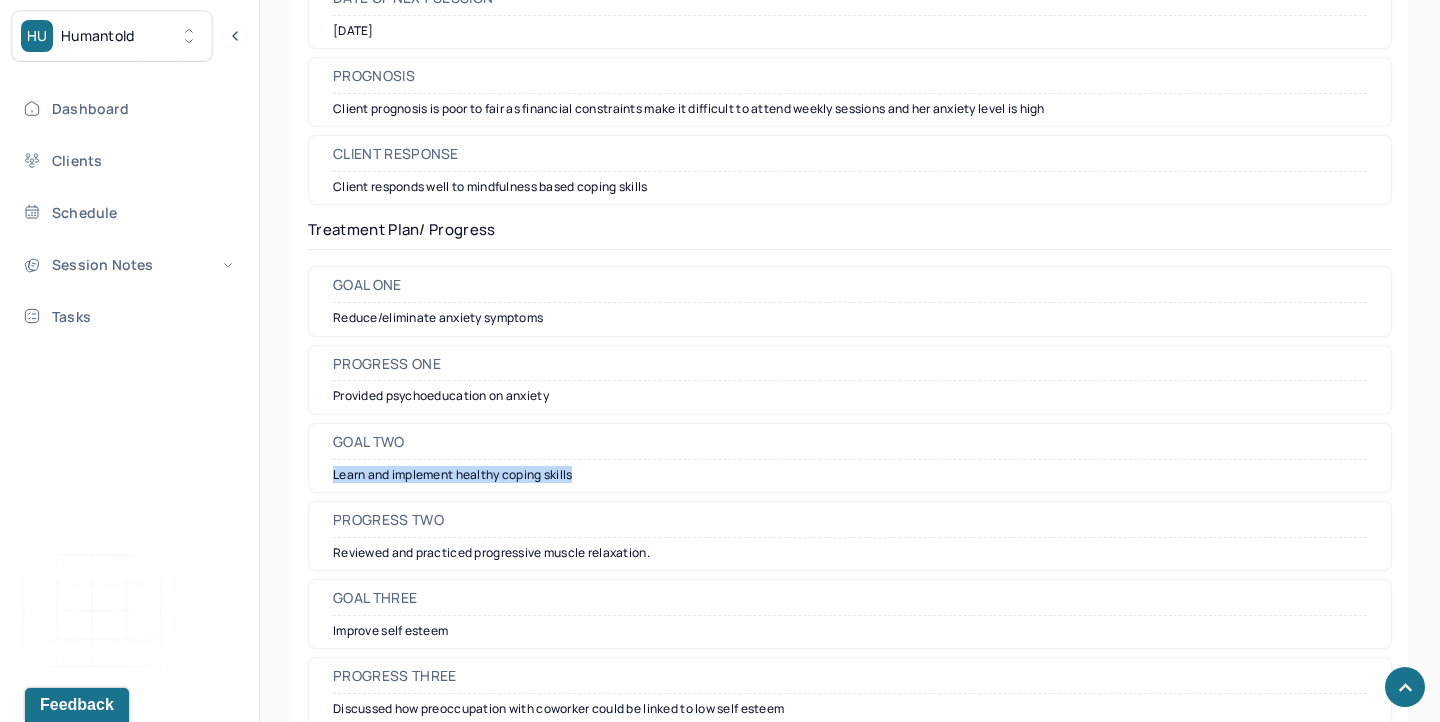 drag, startPoint x: 335, startPoint y: 494, endPoint x: 582, endPoint y: 487, distance: 247.09917 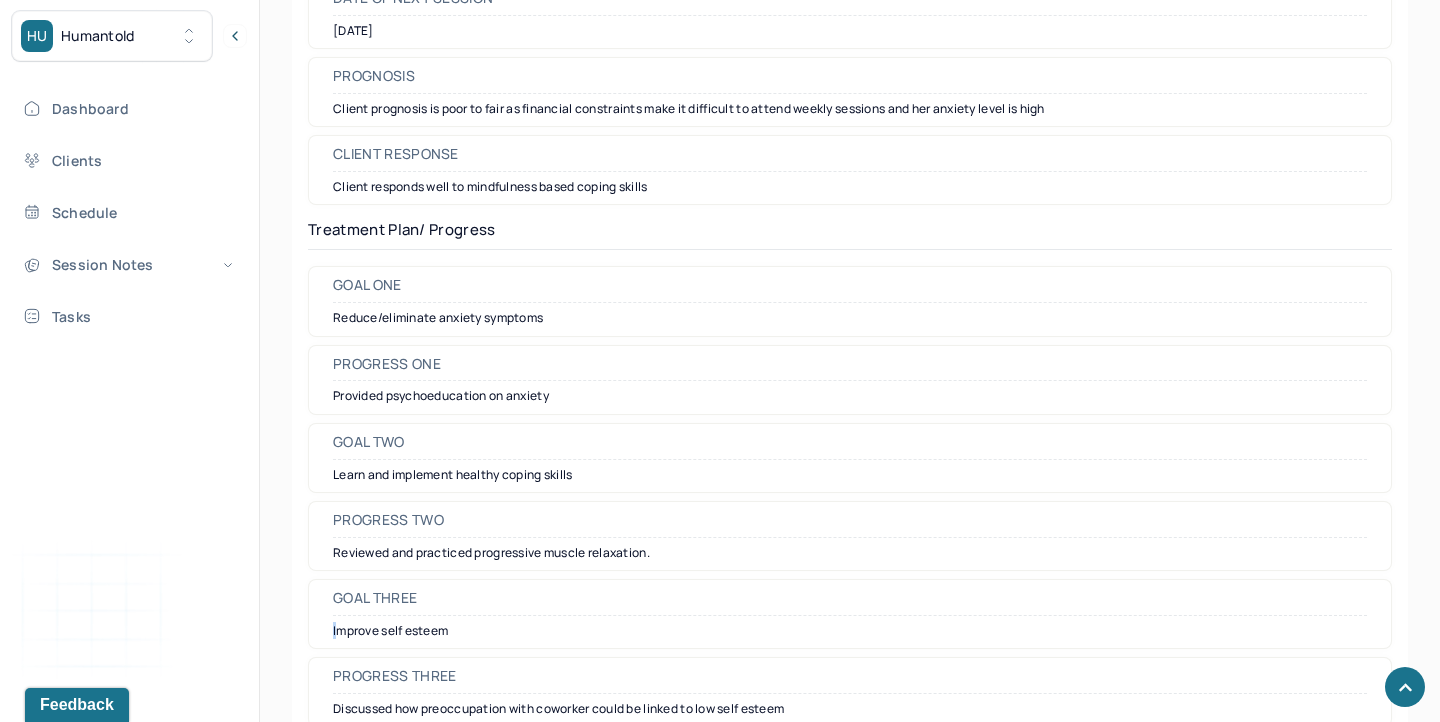drag, startPoint x: 335, startPoint y: 643, endPoint x: 457, endPoint y: 625, distance: 123.32072 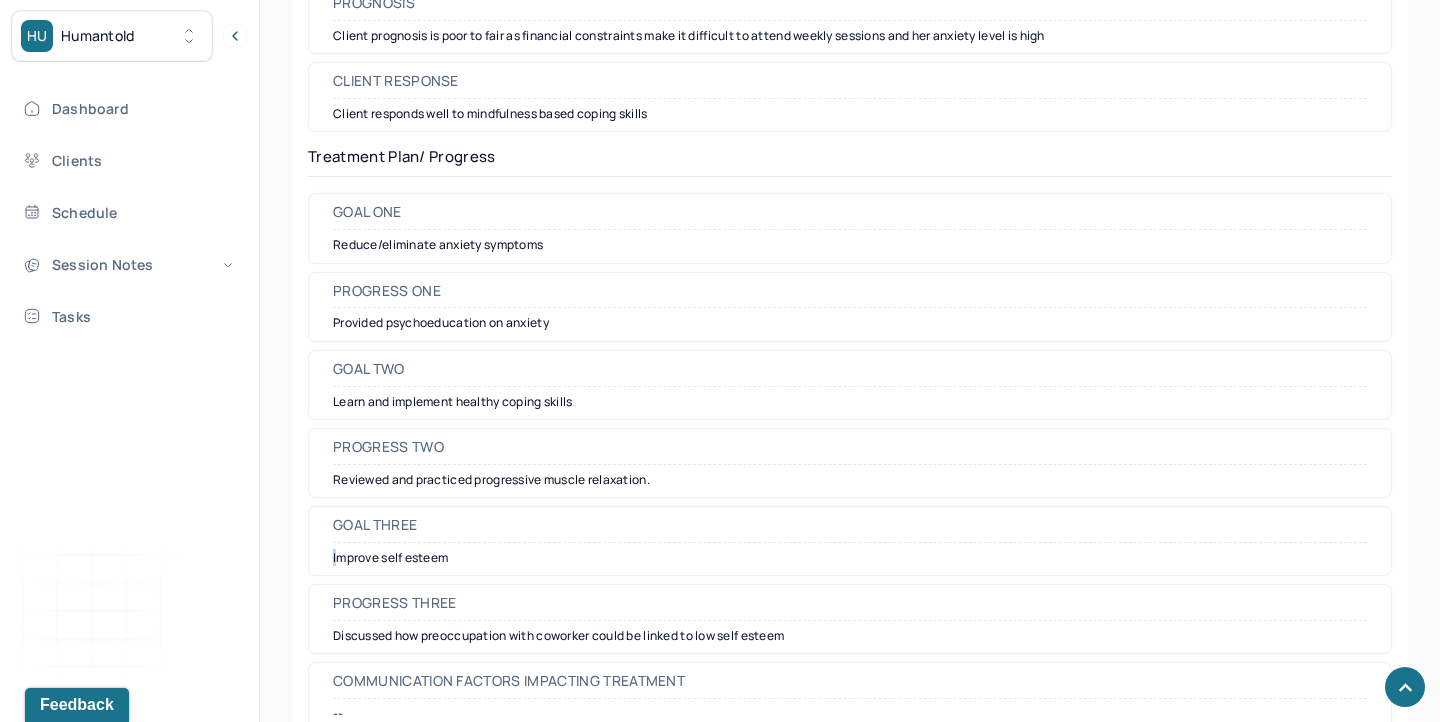 scroll, scrollTop: 2891, scrollLeft: 0, axis: vertical 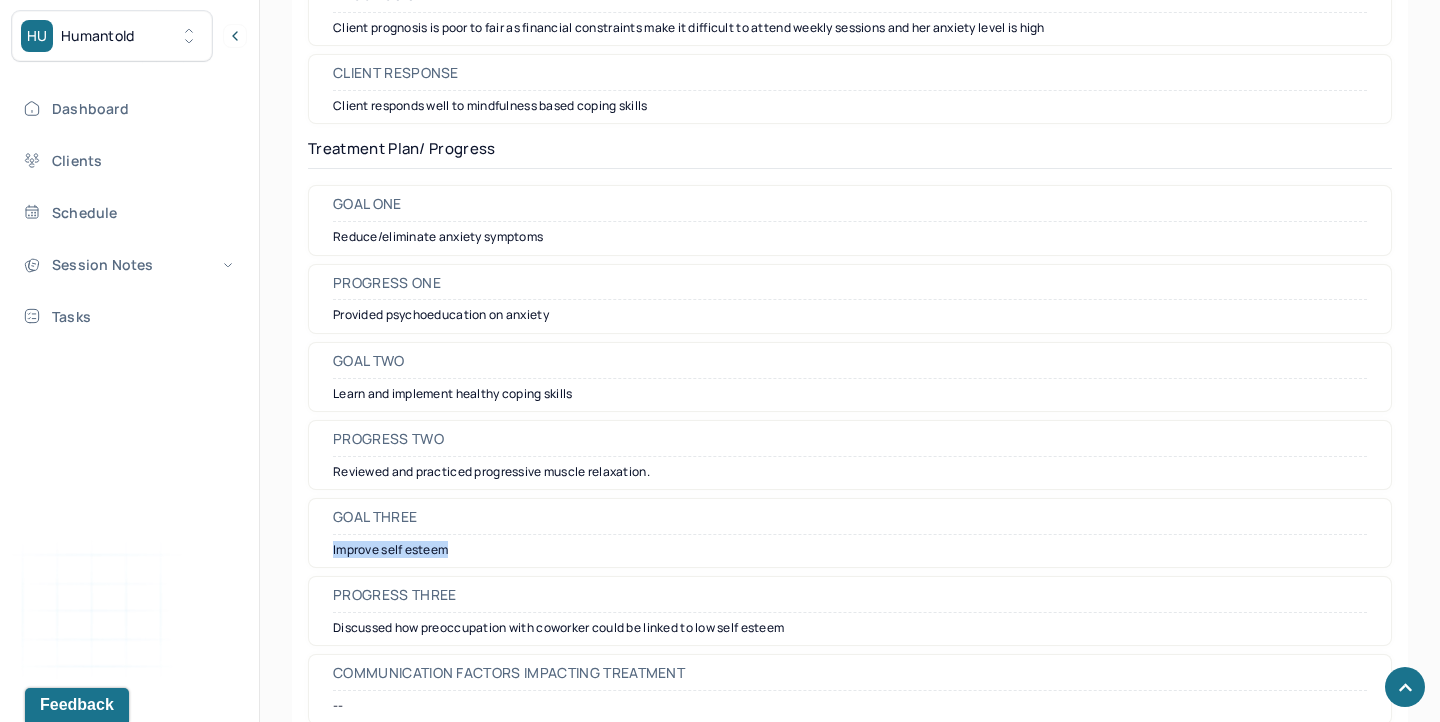 drag, startPoint x: 452, startPoint y: 569, endPoint x: 332, endPoint y: 569, distance: 120 